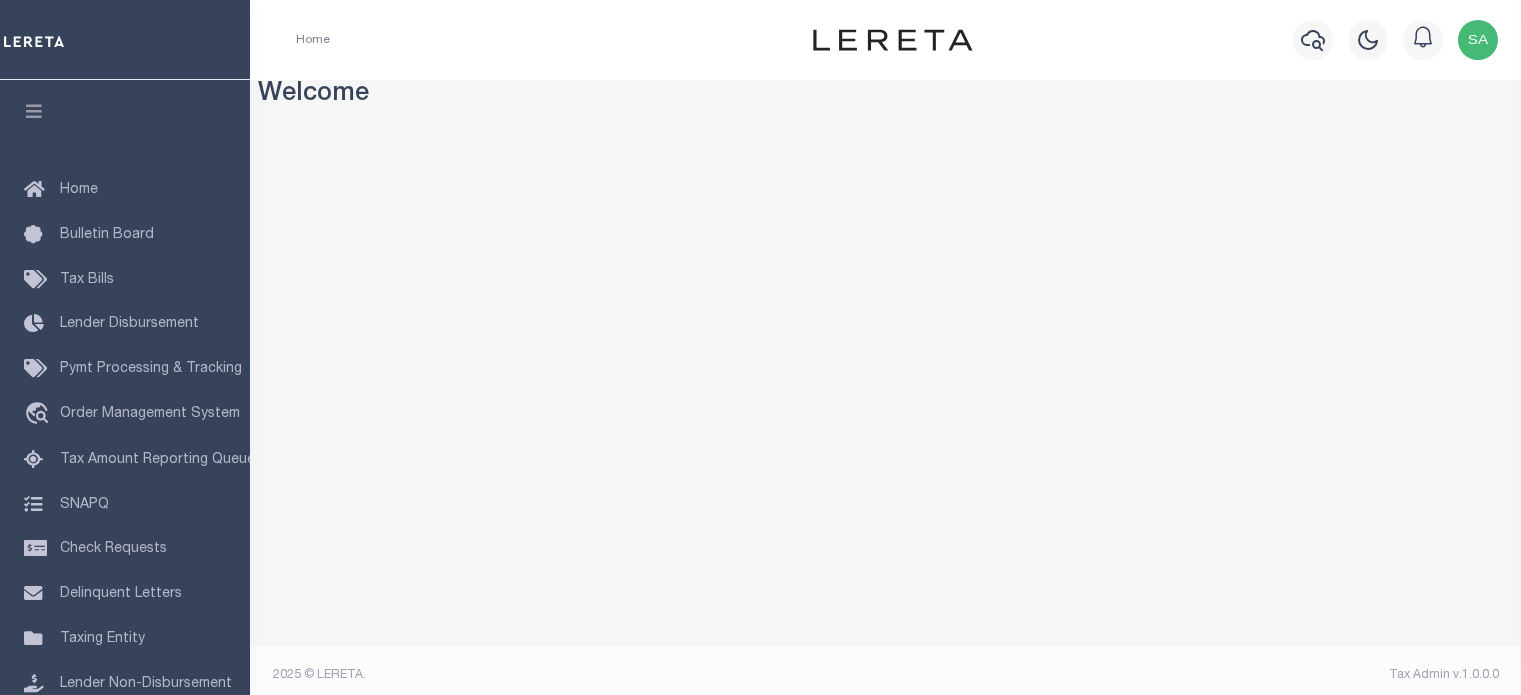 scroll, scrollTop: 0, scrollLeft: 0, axis: both 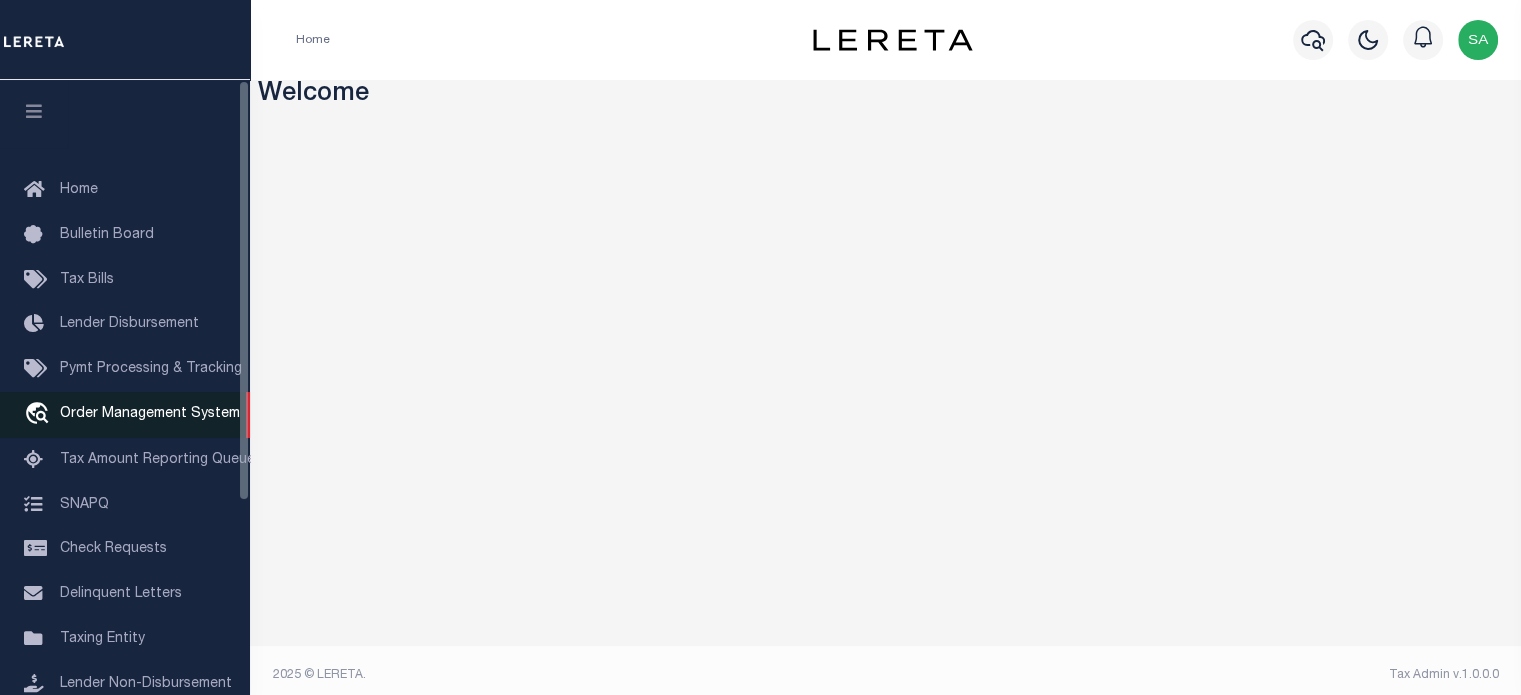 click on "Order Management System" at bounding box center [150, 414] 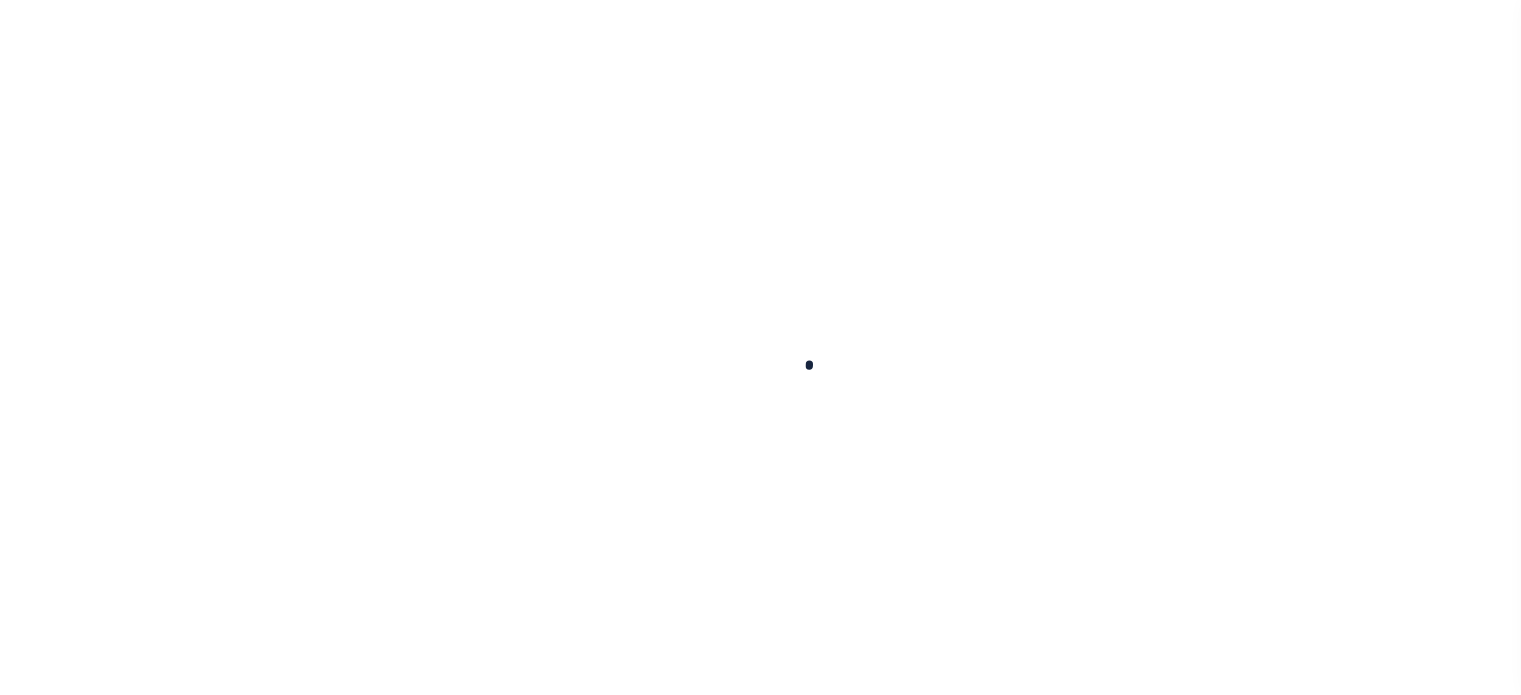 scroll, scrollTop: 0, scrollLeft: 0, axis: both 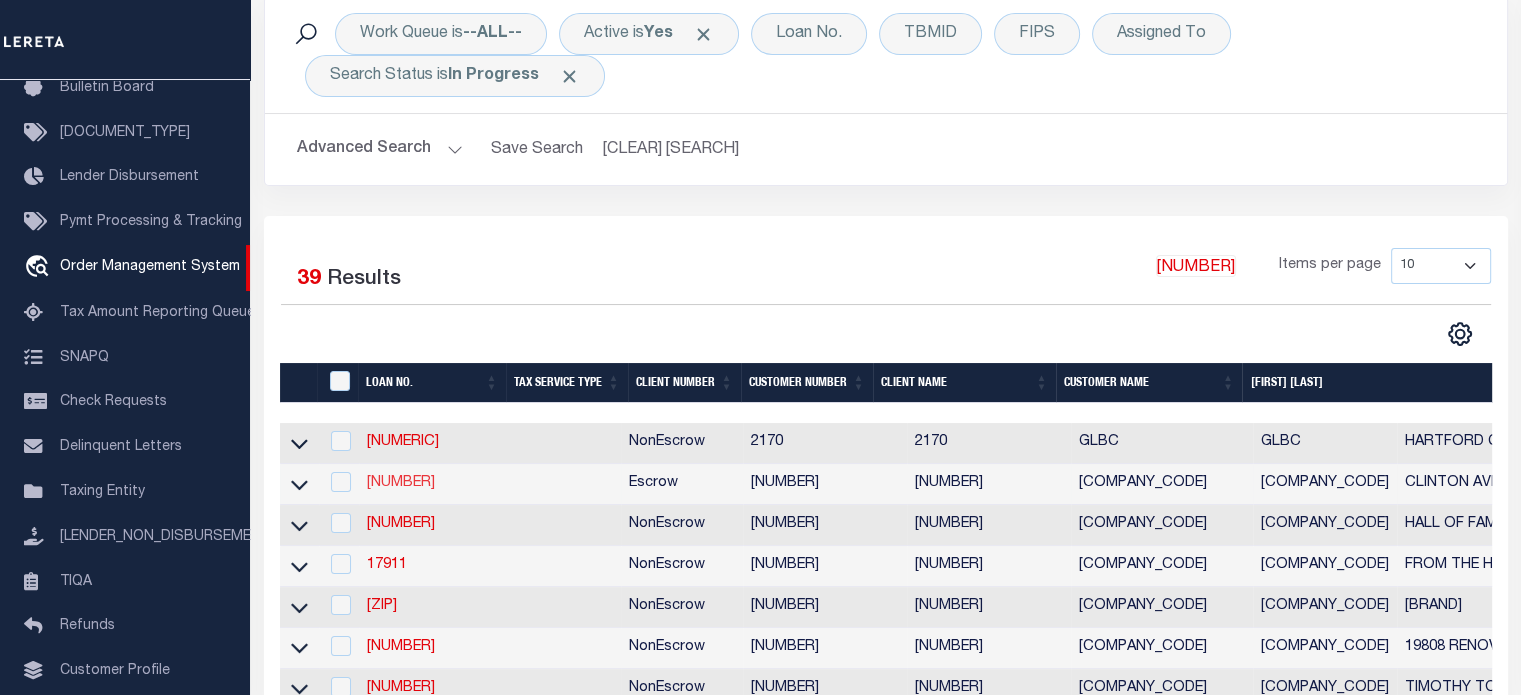 click on "[NUMBER]" at bounding box center [401, 483] 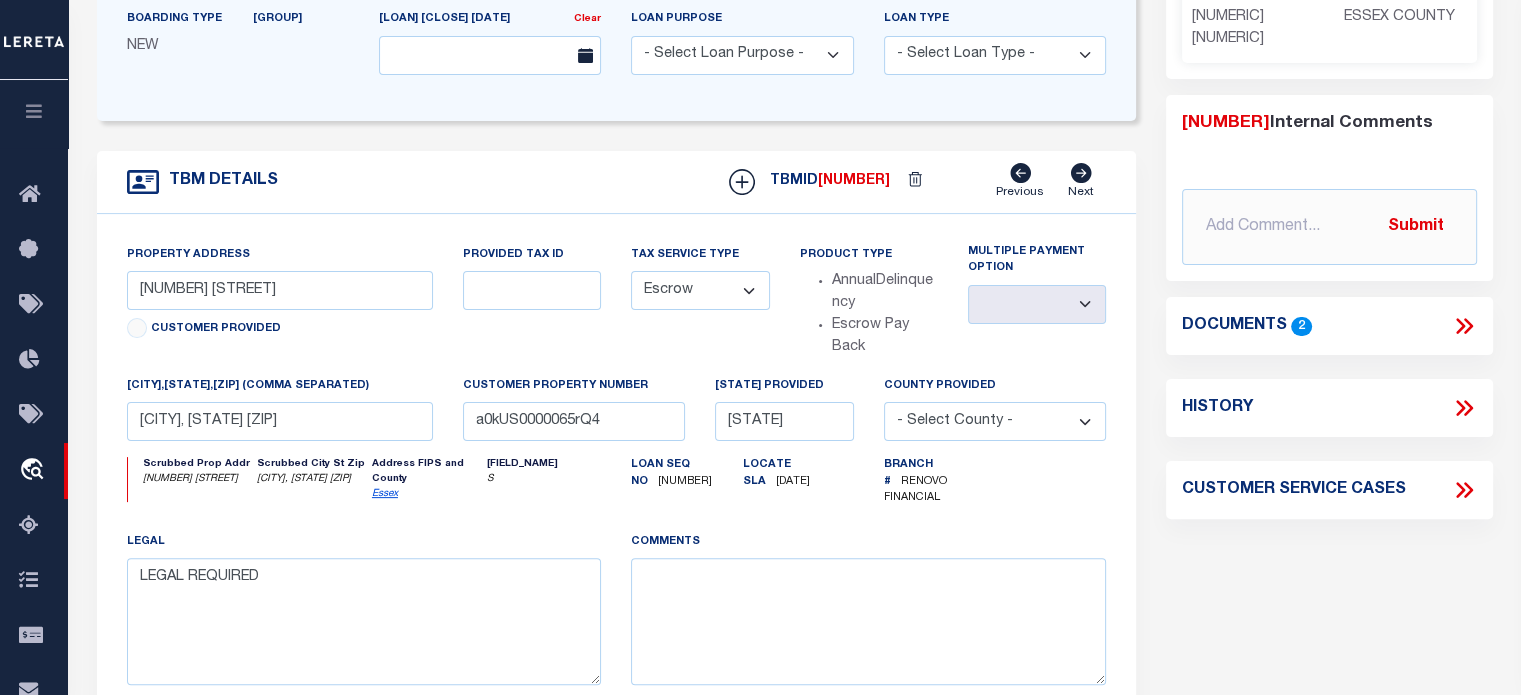 scroll, scrollTop: 452, scrollLeft: 0, axis: vertical 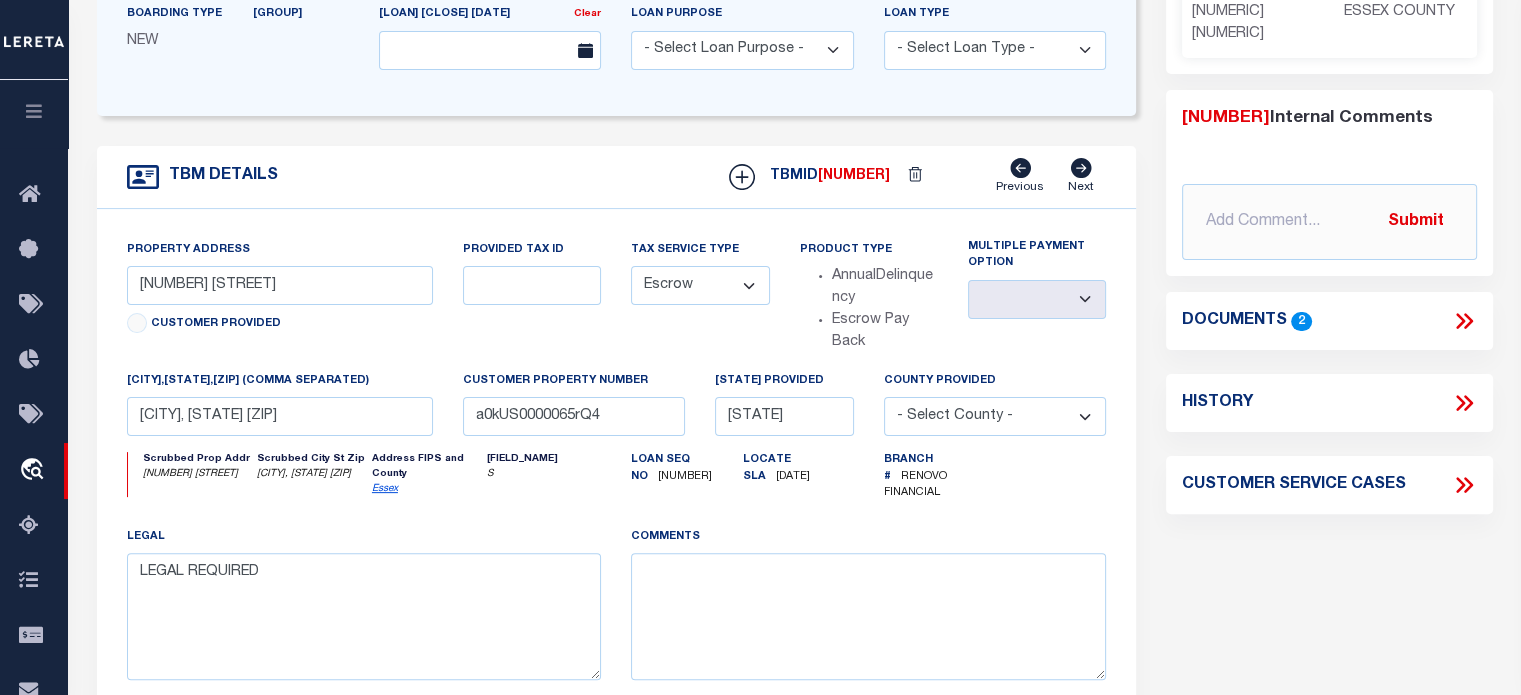 click on "History" at bounding box center [1329, 403] 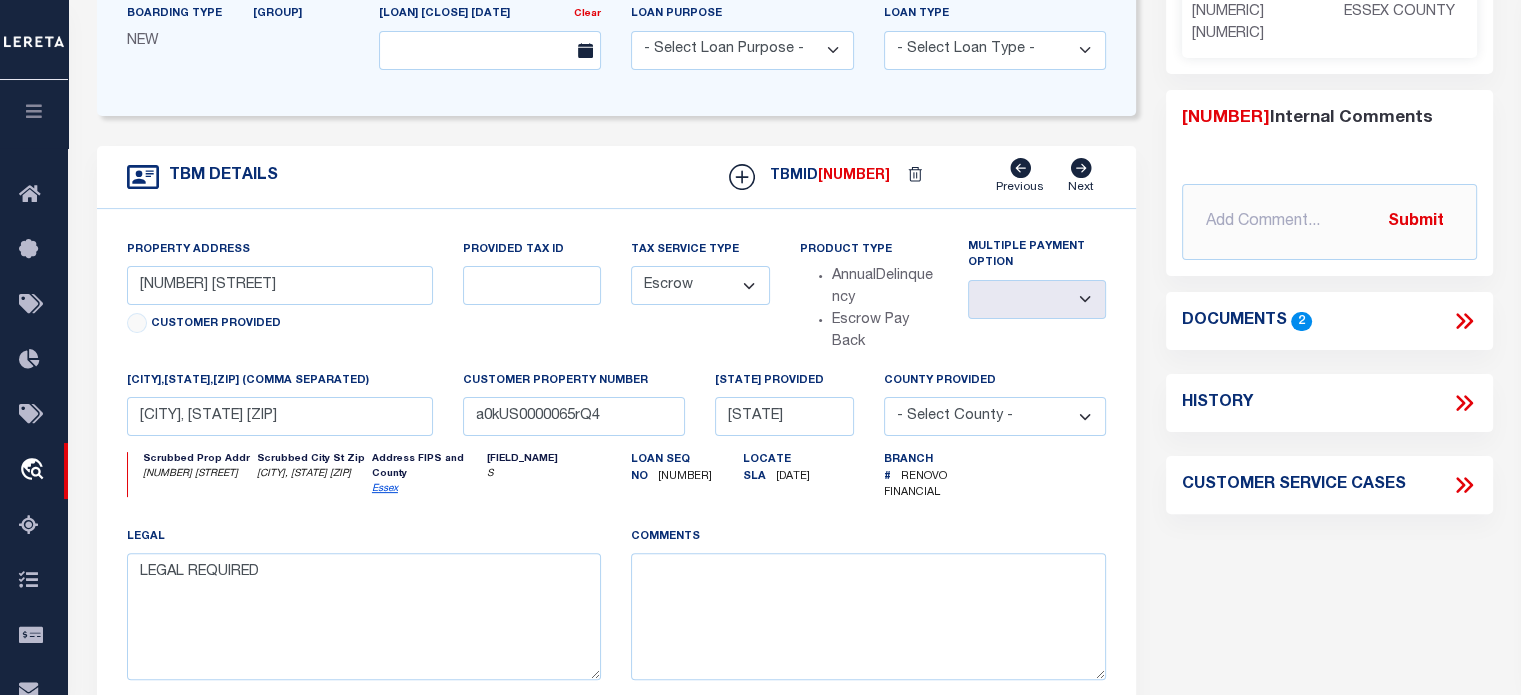 click at bounding box center (1464, 403) 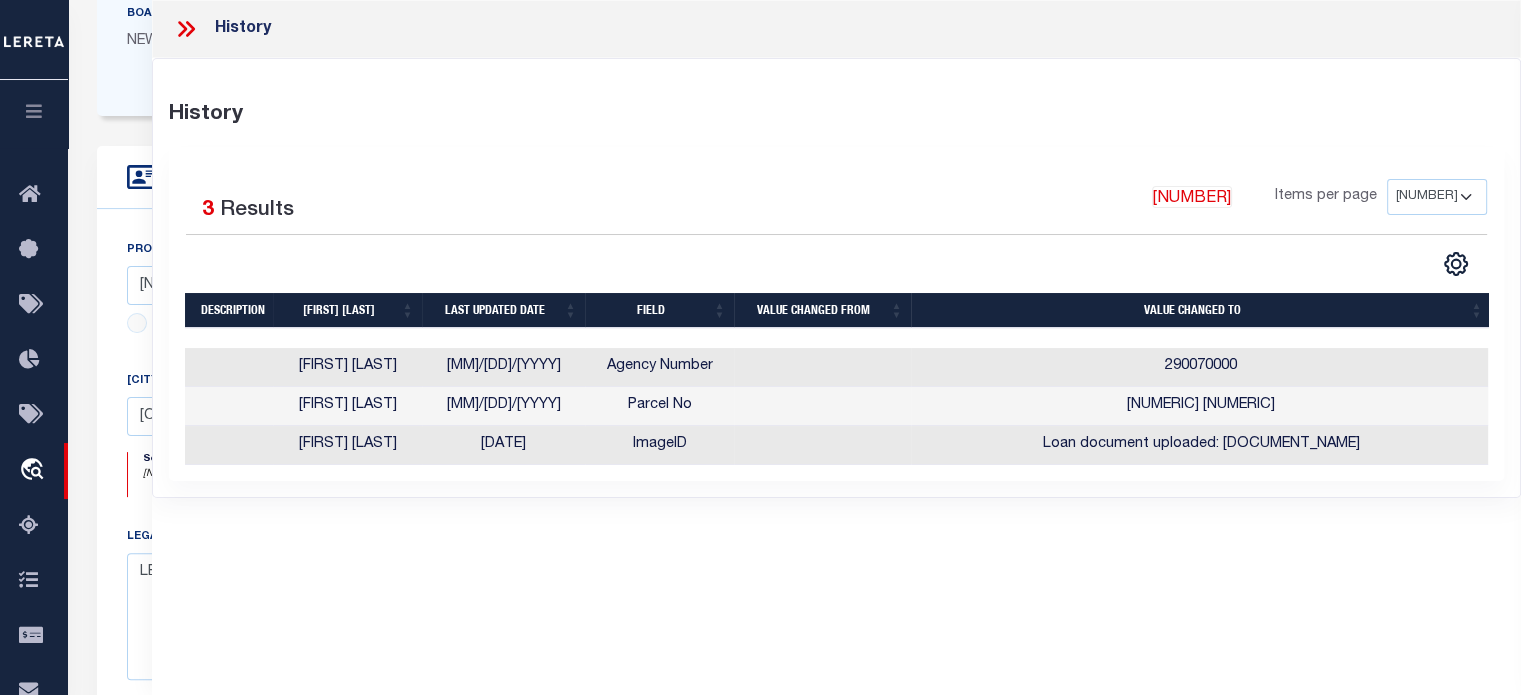 click at bounding box center (186, 29) 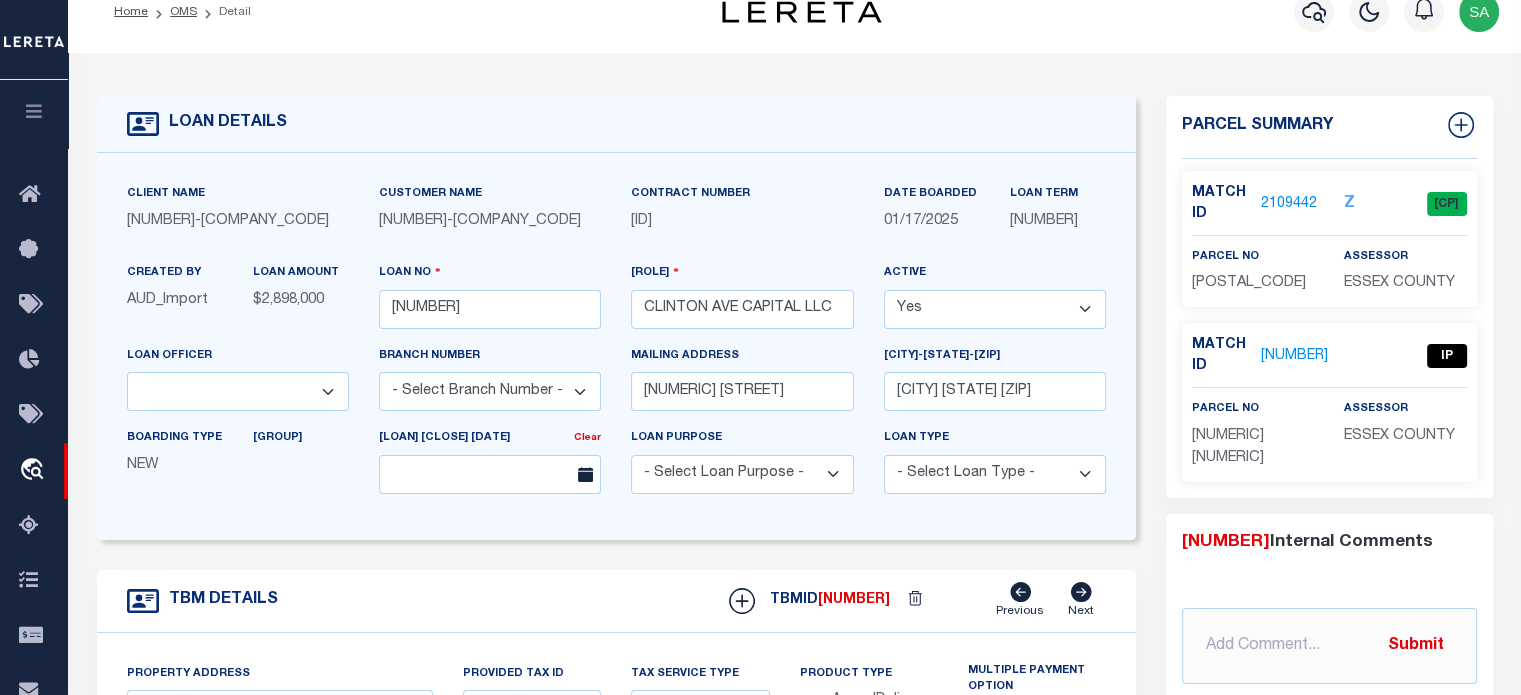 scroll, scrollTop: 0, scrollLeft: 0, axis: both 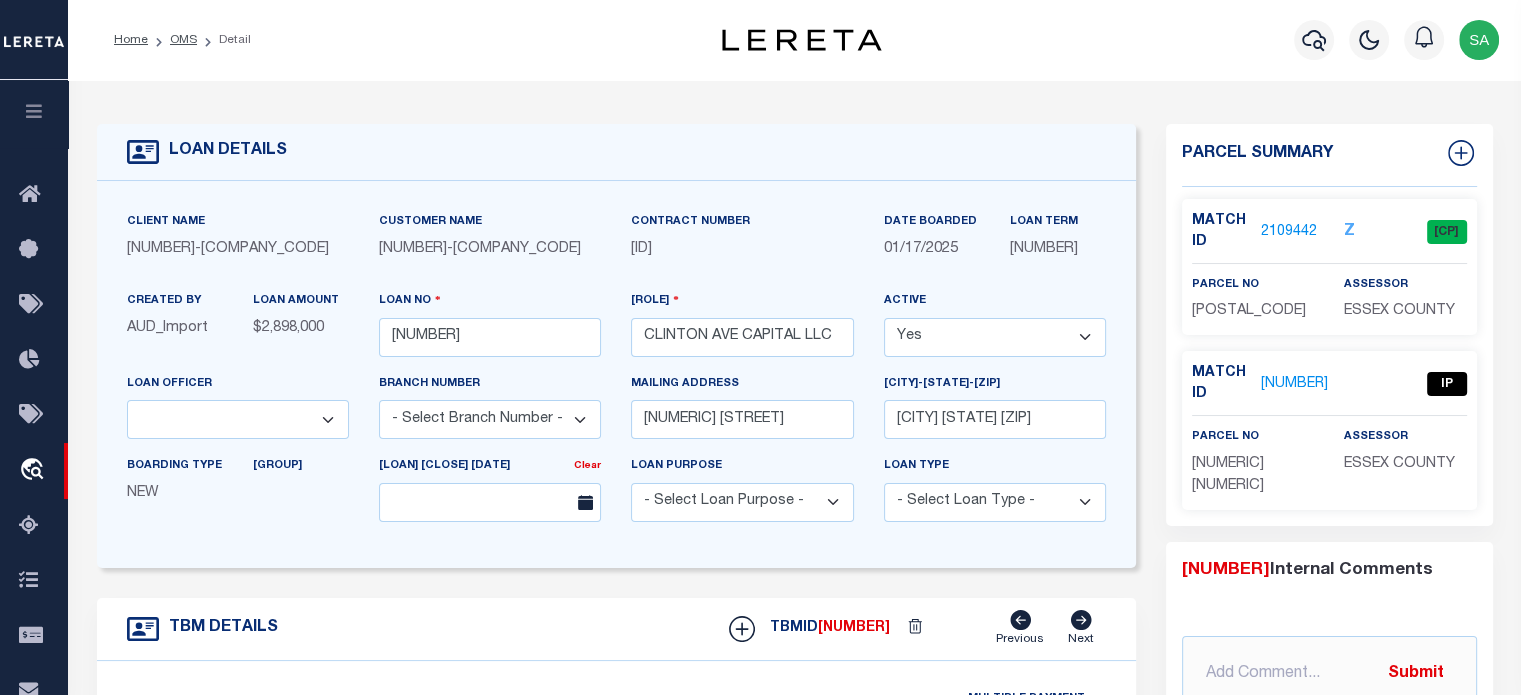 click on "2109442" at bounding box center (1289, 232) 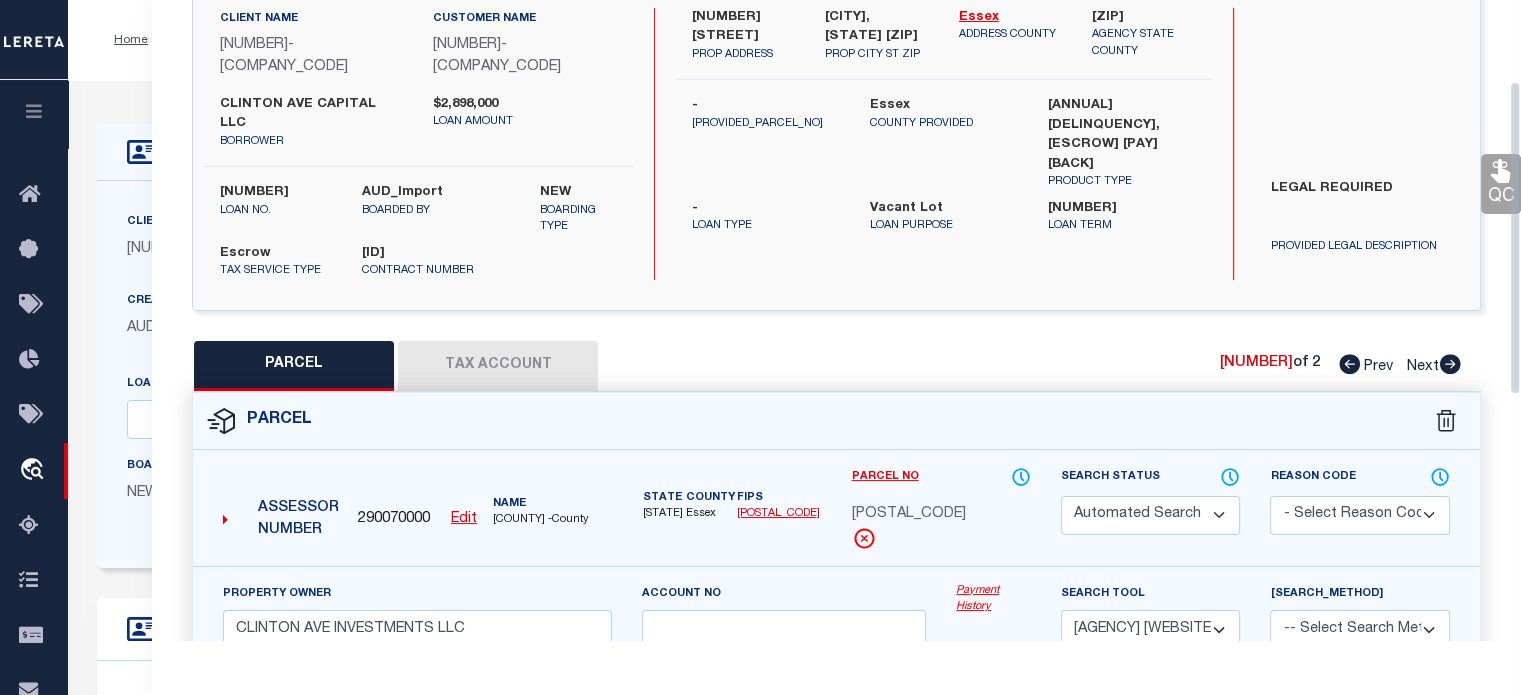 scroll, scrollTop: 167, scrollLeft: 0, axis: vertical 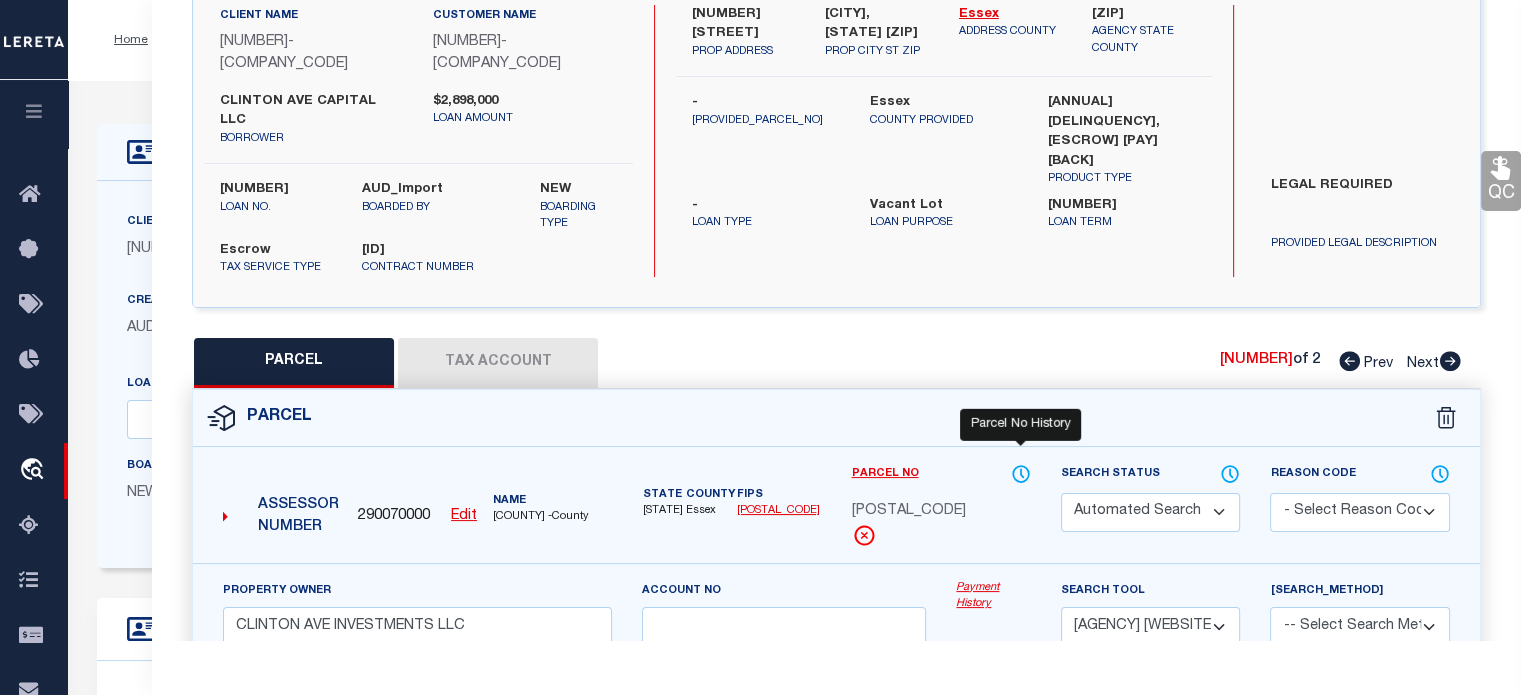 click at bounding box center (1021, 474) 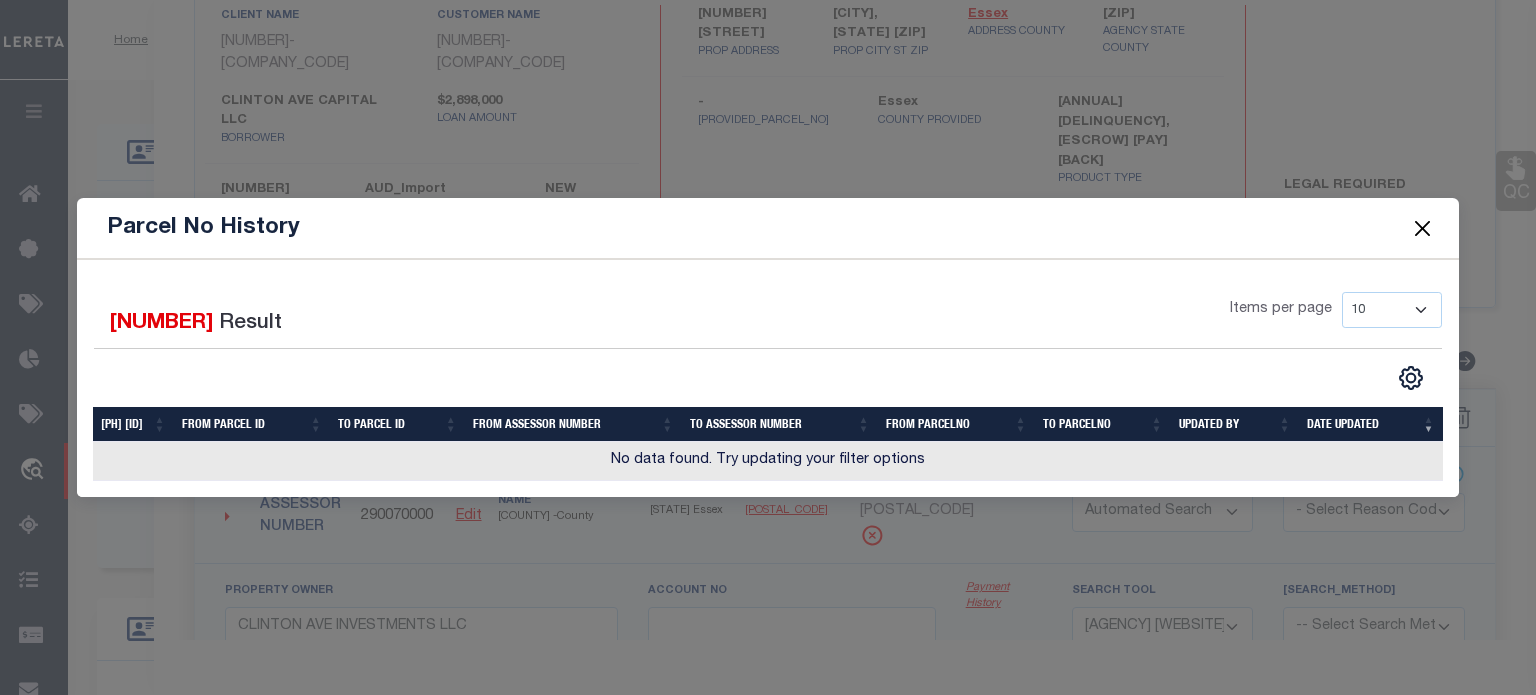 click at bounding box center (1422, 228) 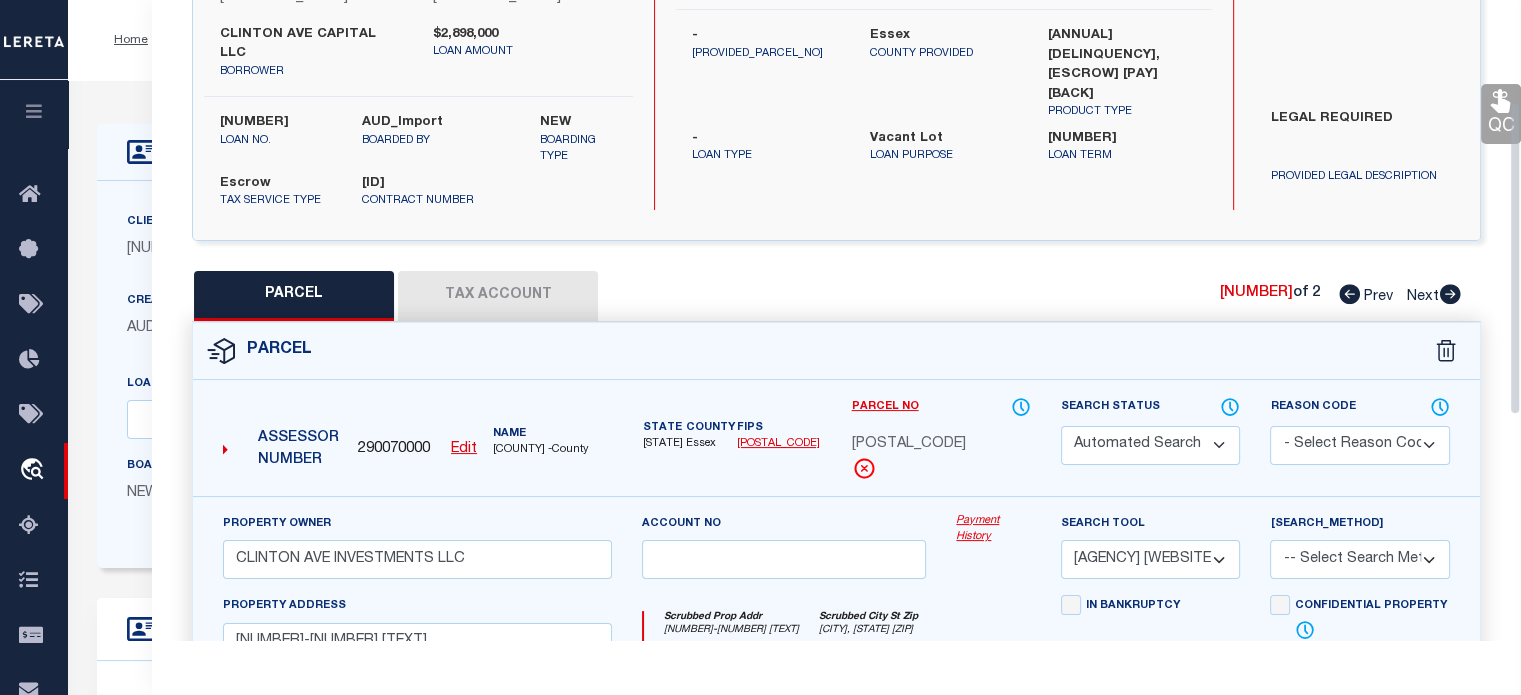 scroll, scrollTop: 236, scrollLeft: 0, axis: vertical 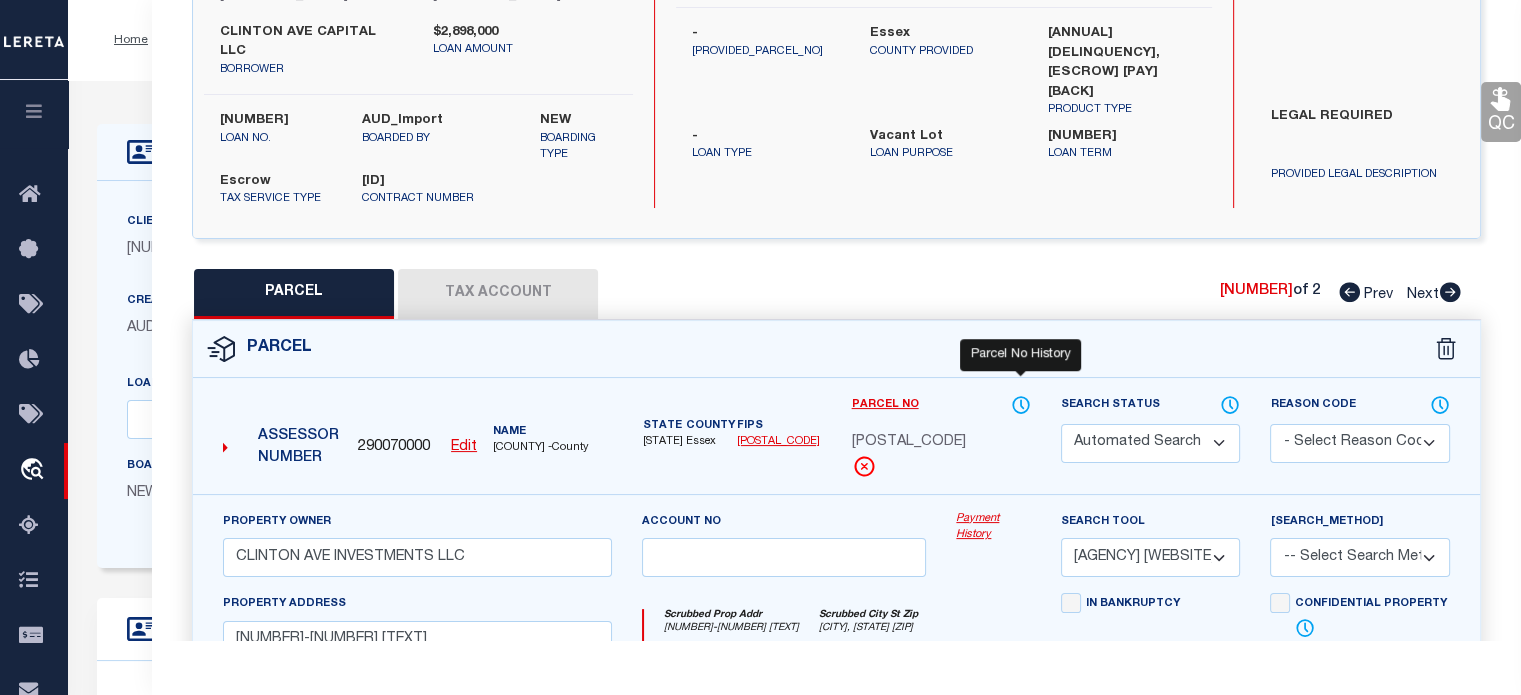 click at bounding box center [1021, 405] 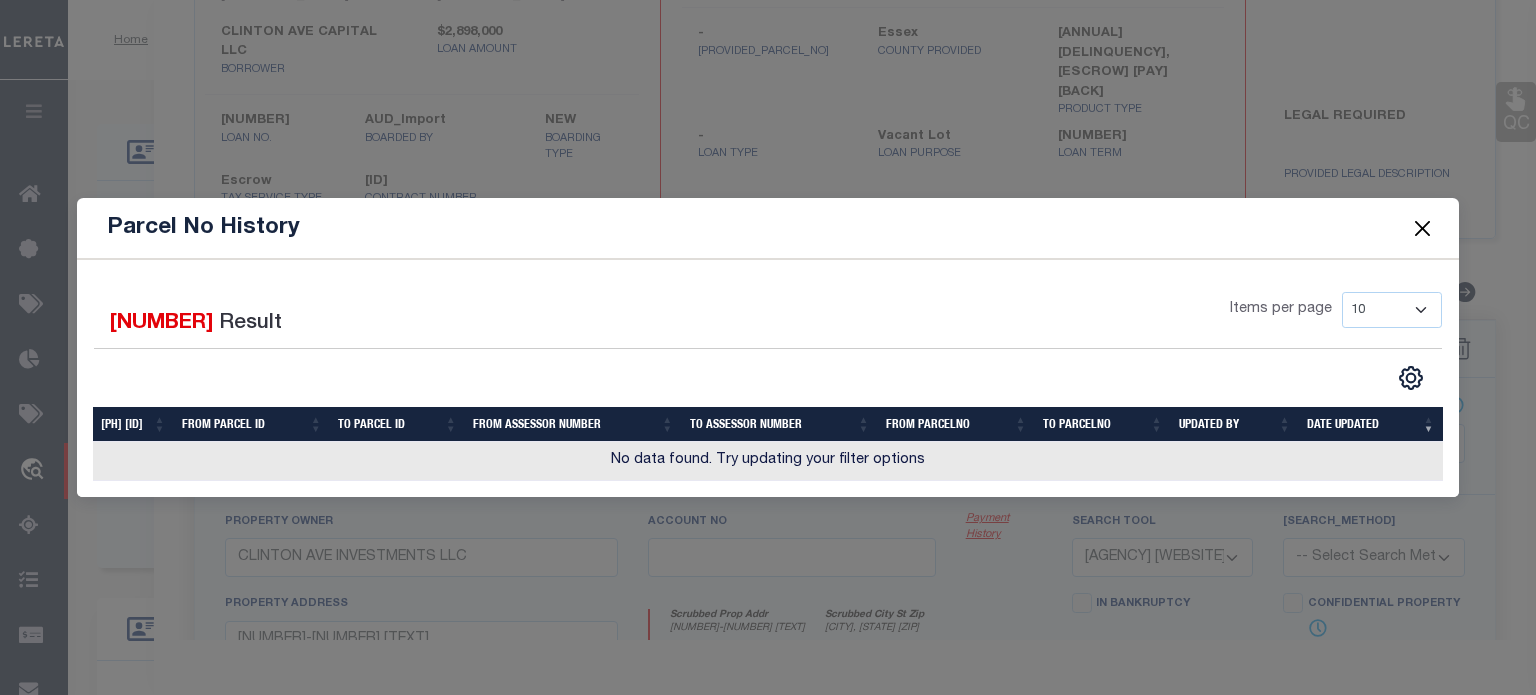 click at bounding box center (1422, 228) 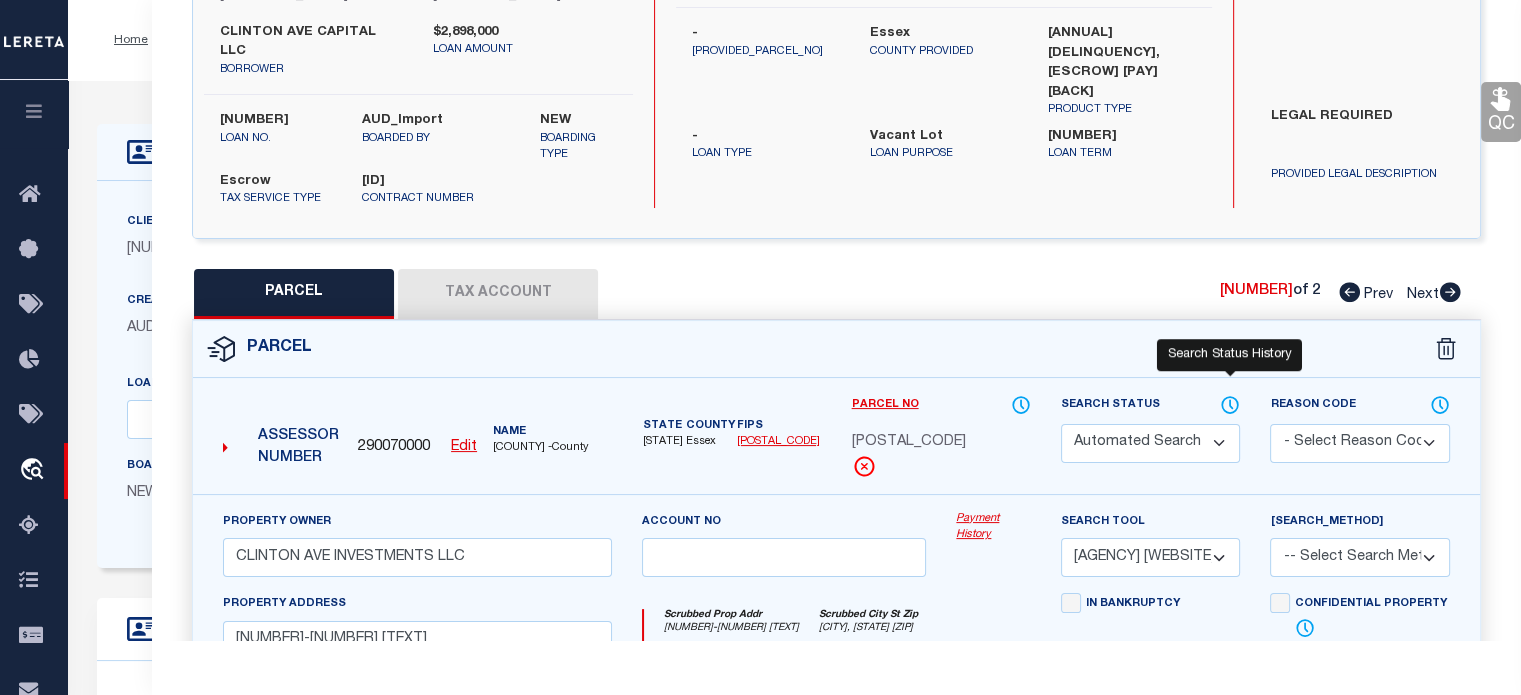 click at bounding box center (1231, 404) 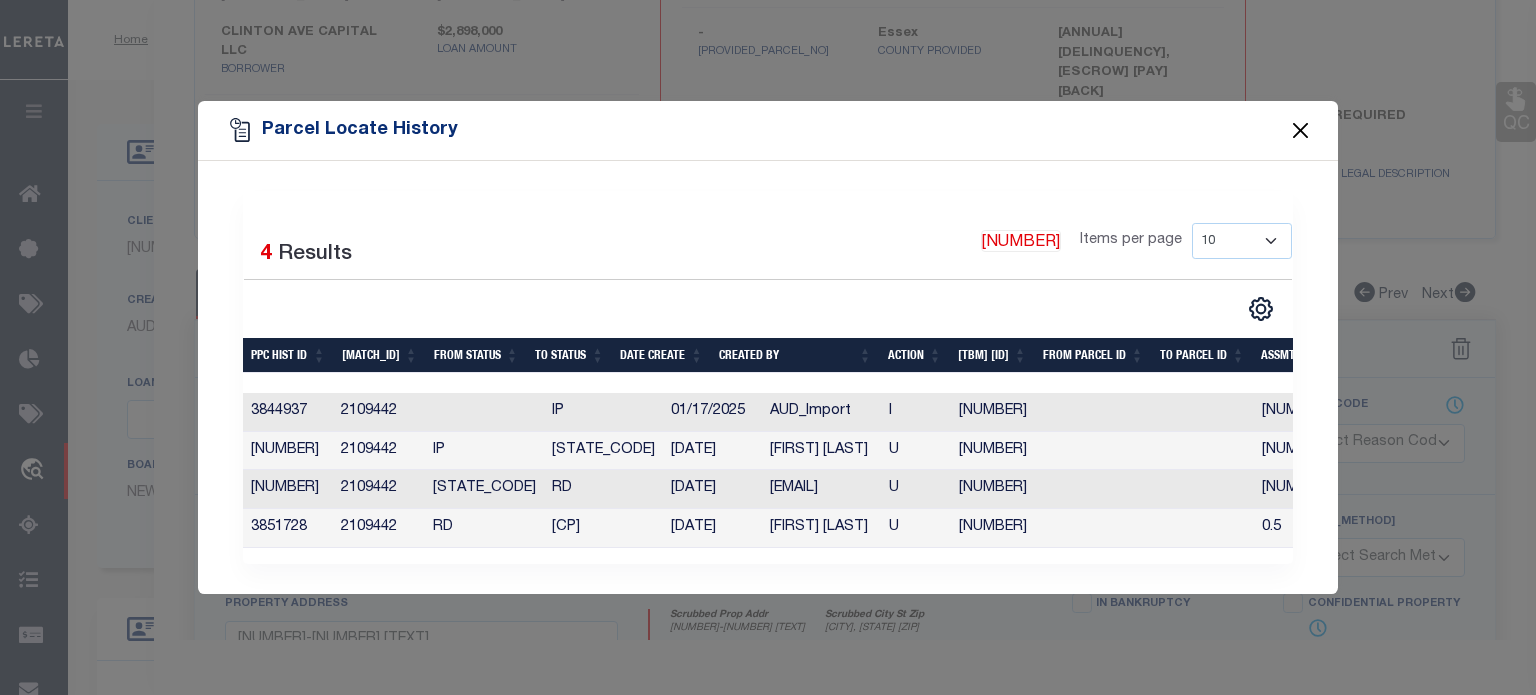 click at bounding box center [1301, 131] 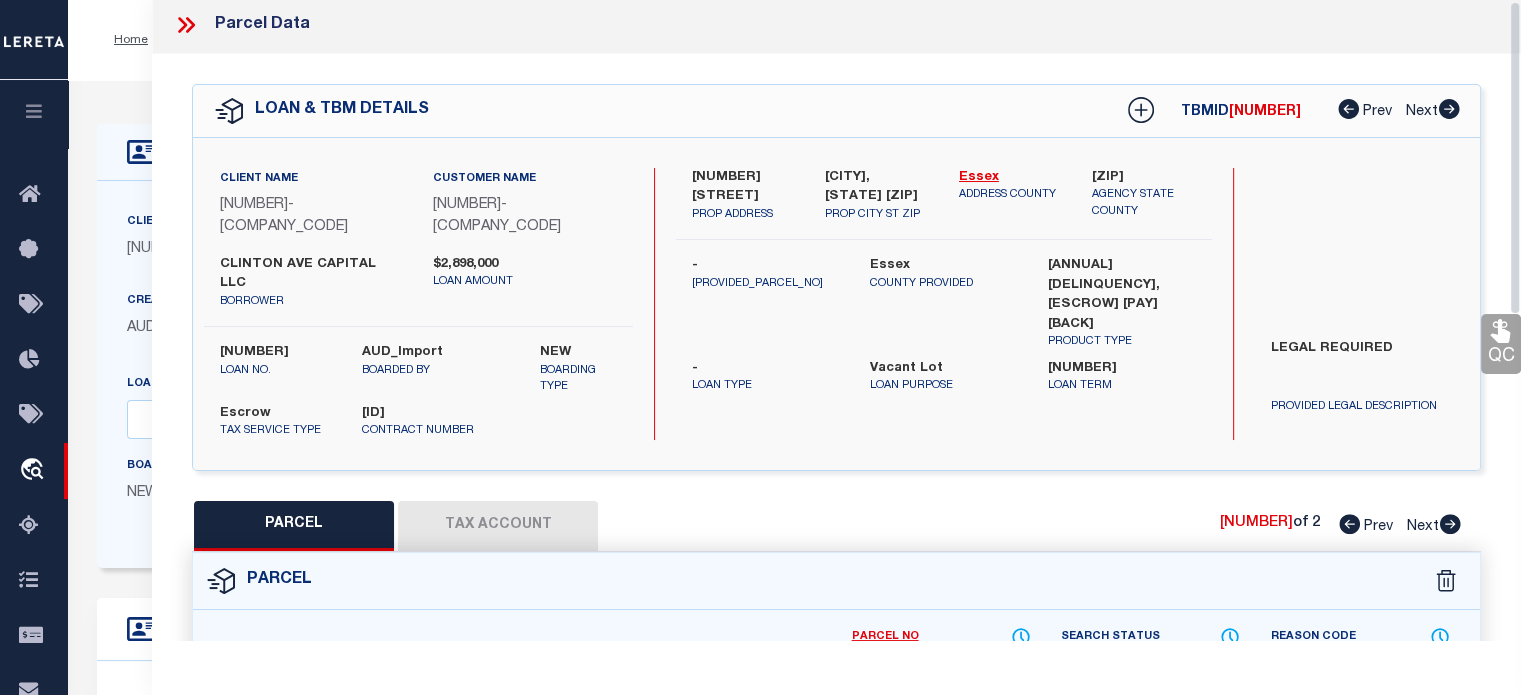 scroll, scrollTop: 0, scrollLeft: 0, axis: both 